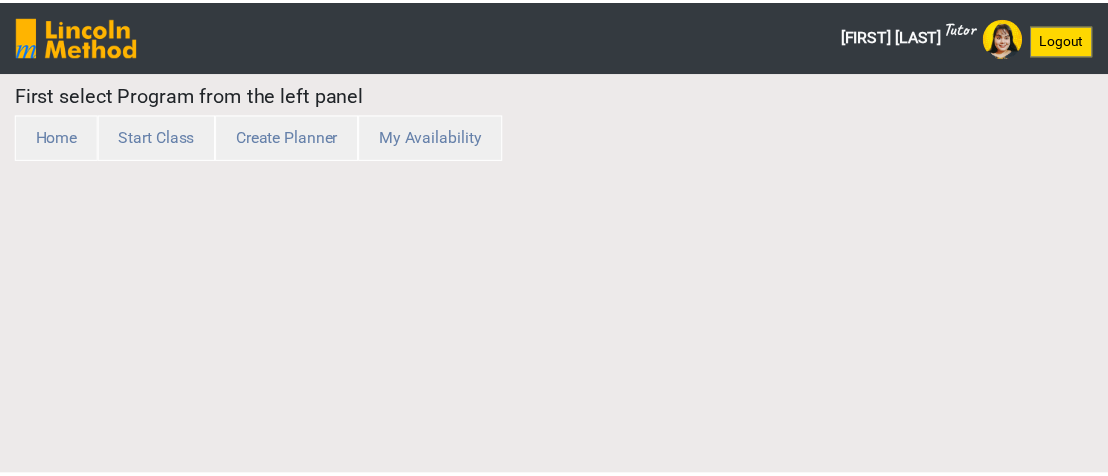 scroll, scrollTop: 0, scrollLeft: 0, axis: both 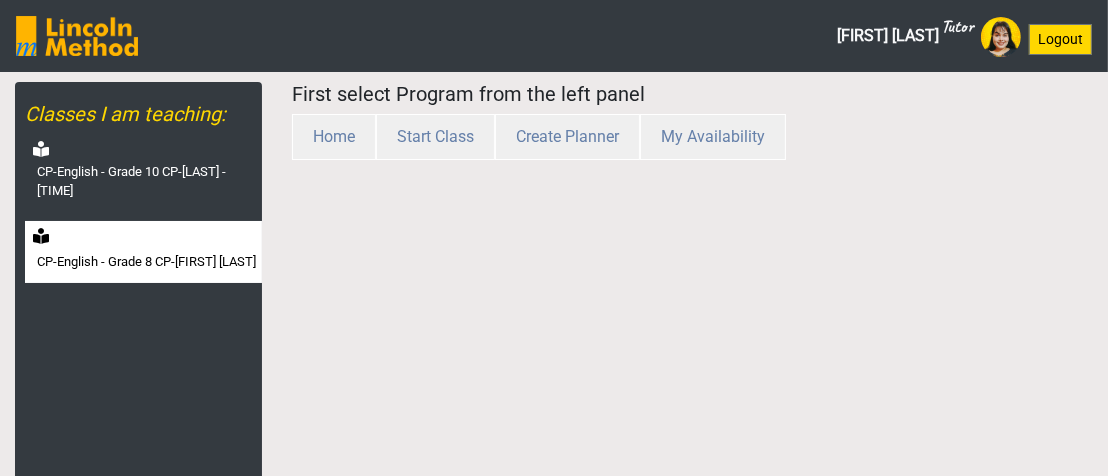 click on "CP-English - Grade 8 CP-[FIRST] [LAST]" at bounding box center [146, 262] 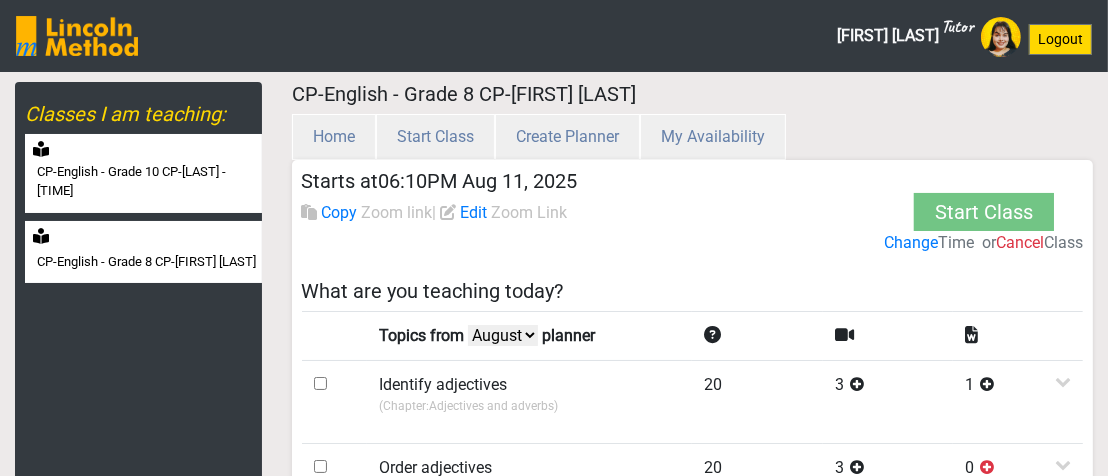 click on "CP-English - Grade 10 CP-[LAST] - [TIME]" at bounding box center (147, 181) 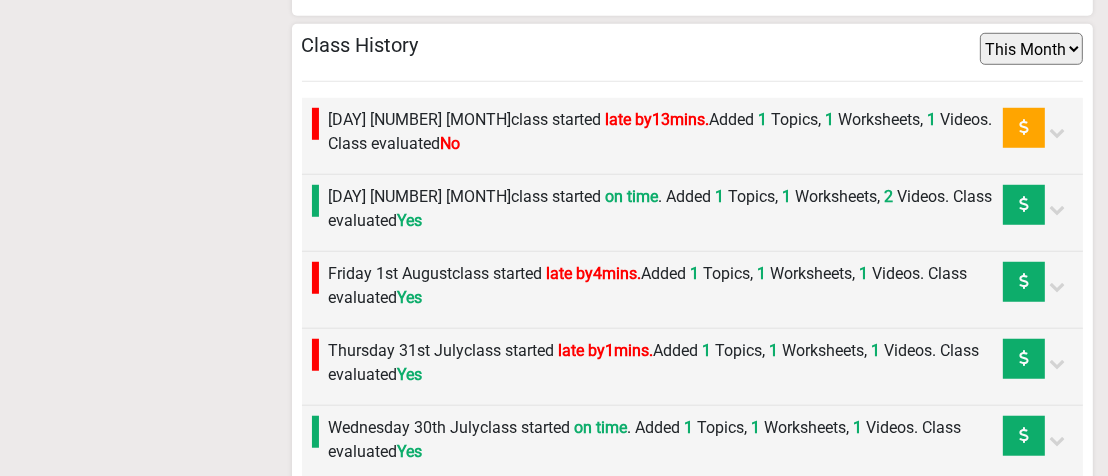 scroll, scrollTop: 1100, scrollLeft: 0, axis: vertical 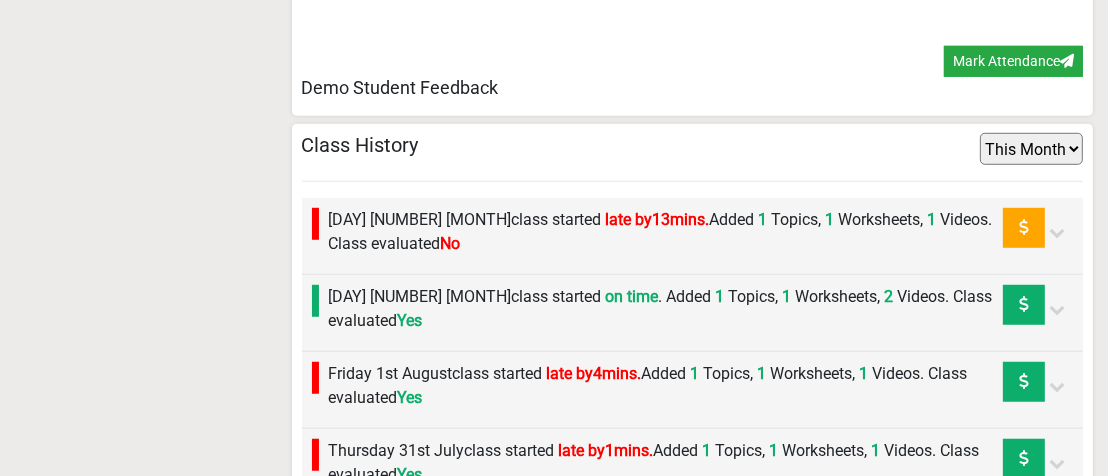 click on "Thursday 7th August  class started   late by  13  mins.  Added   1   Topics,   1   Worksheets,   1   Videos. Class evaluated  No" at bounding box center (666, 232) 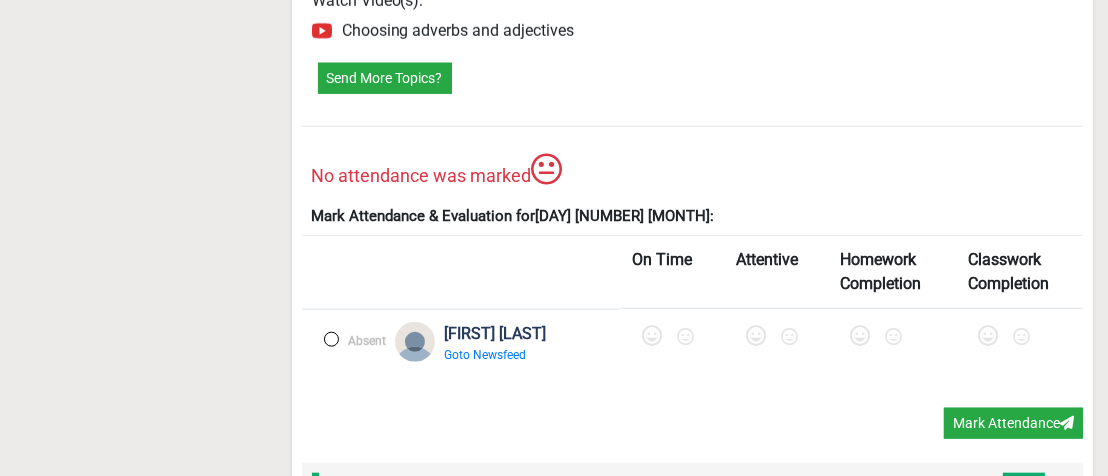 scroll, scrollTop: 1700, scrollLeft: 0, axis: vertical 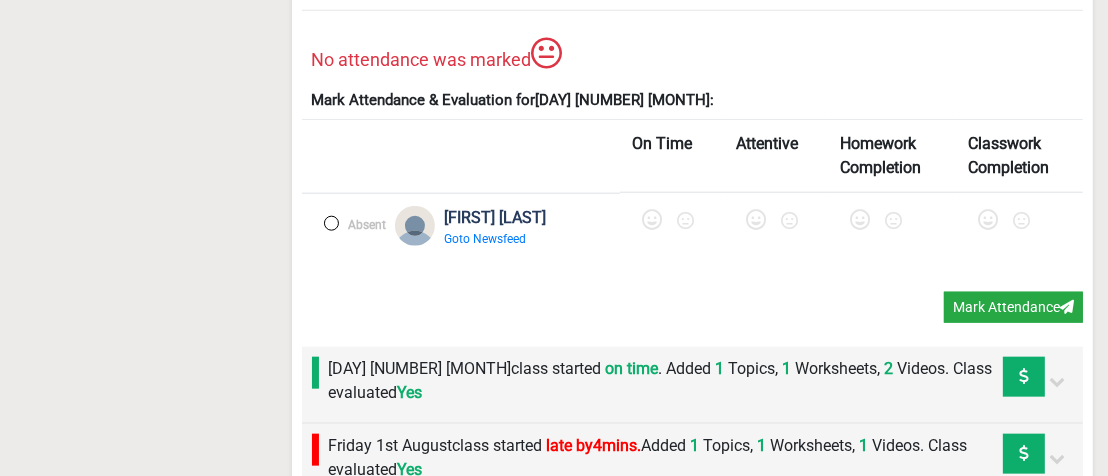 click at bounding box center (331, 223) 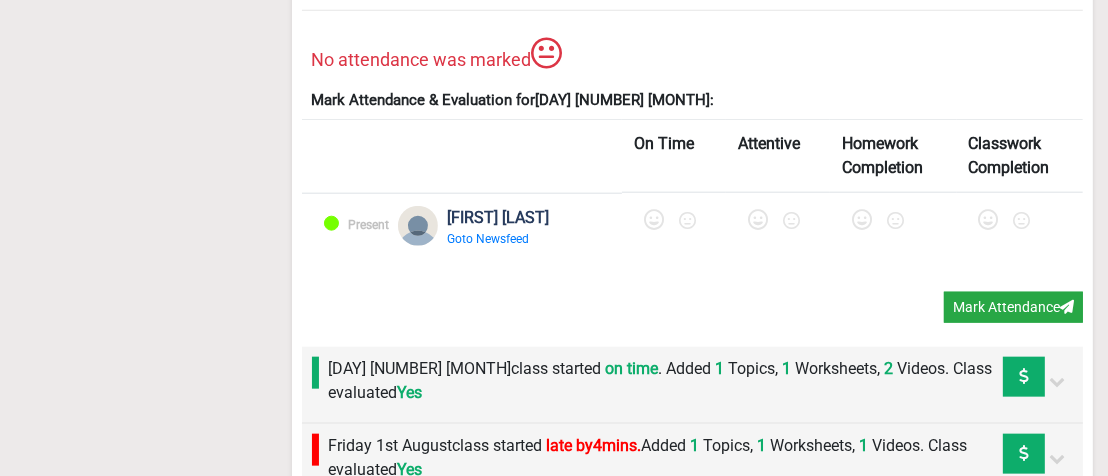 click at bounding box center (654, 220) 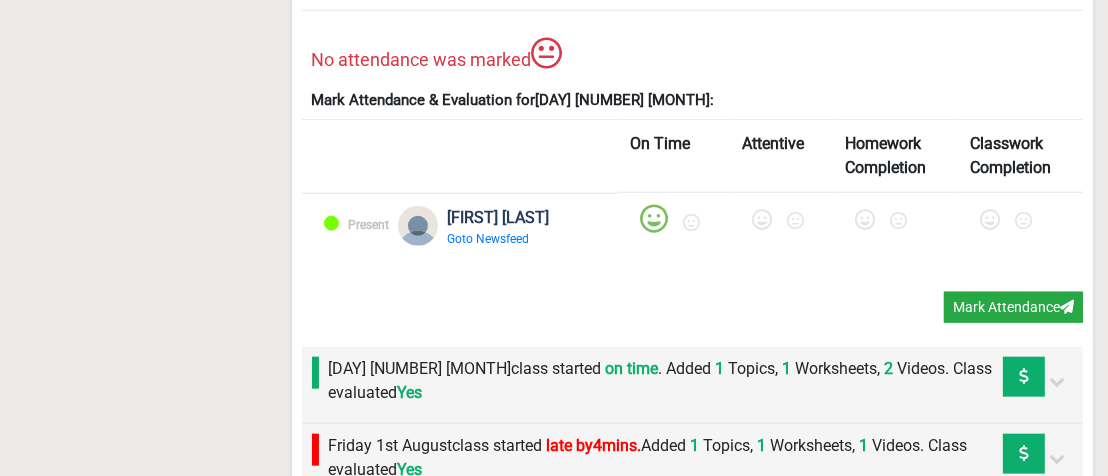 click at bounding box center [762, 220] 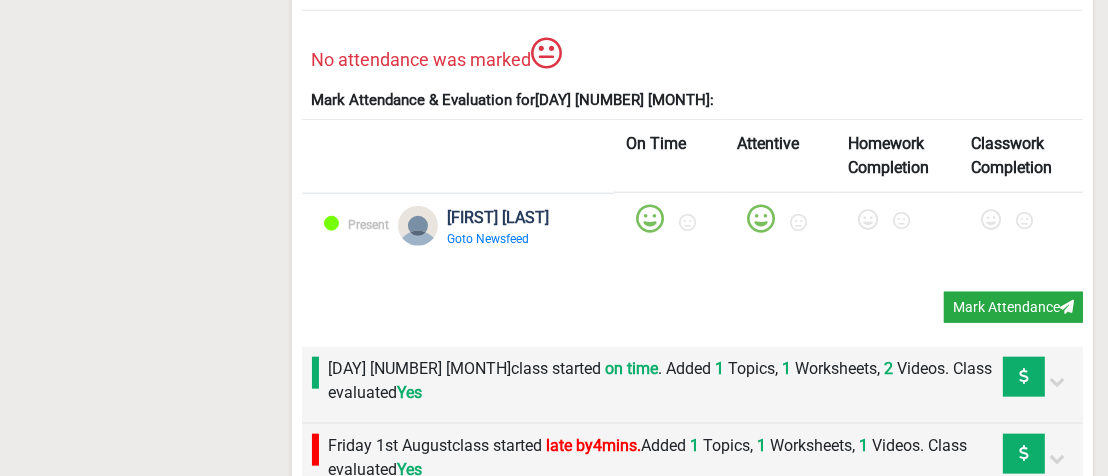 click at bounding box center (868, 220) 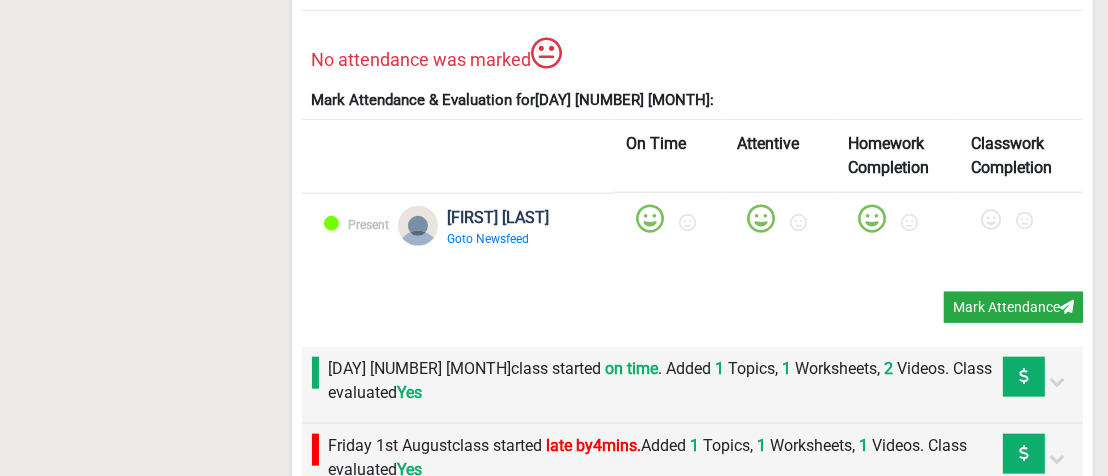 click at bounding box center [992, 220] 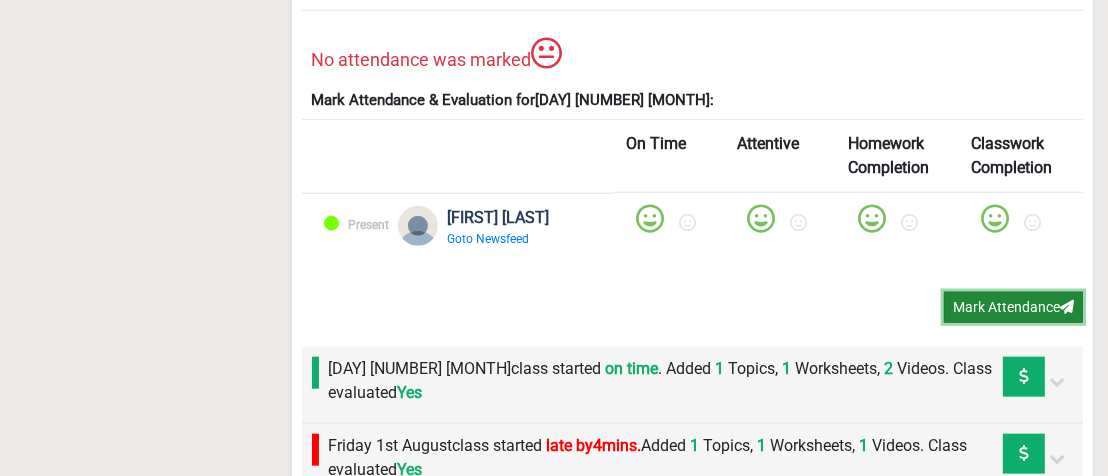 click on "Mark Attendance" at bounding box center (1013, 307) 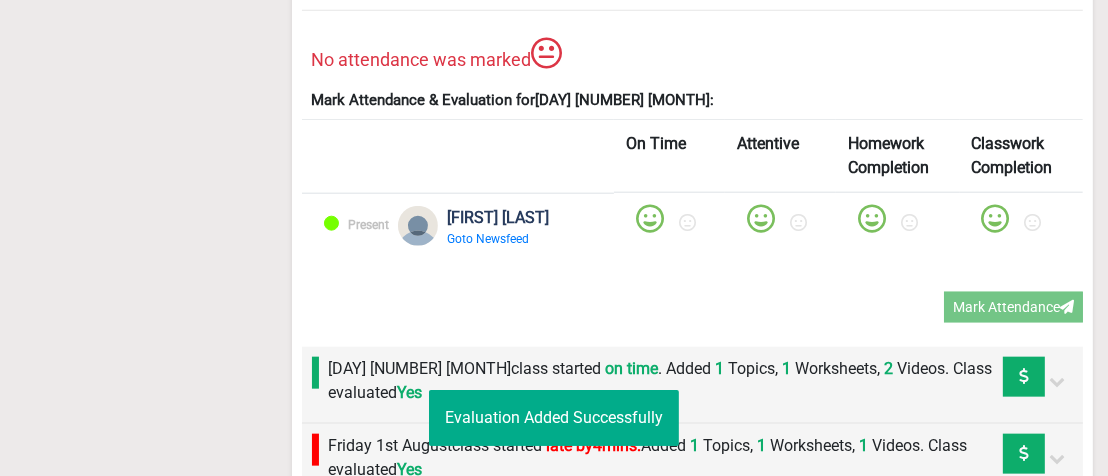 scroll, scrollTop: 215, scrollLeft: 0, axis: vertical 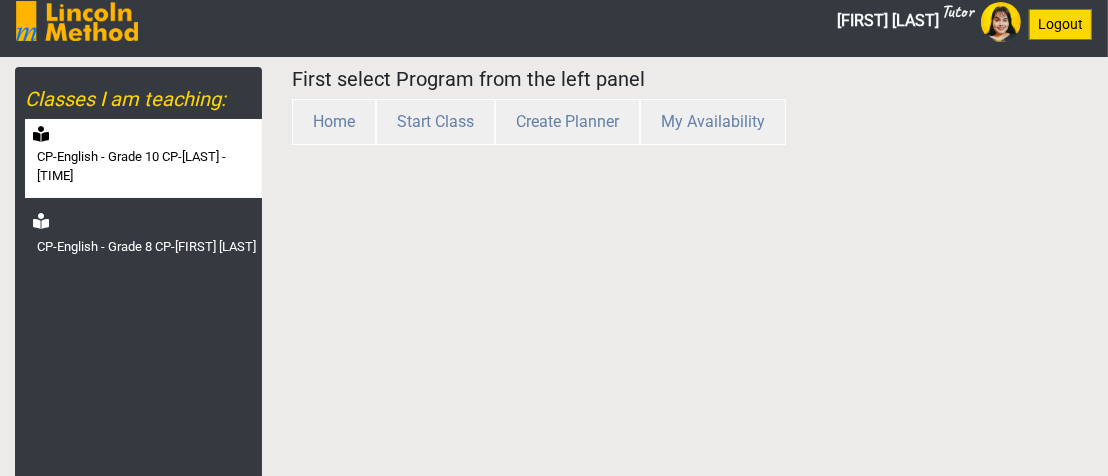 click on "CP-English - Grade 10 CP-[LAST] - [TIME]" at bounding box center (147, 166) 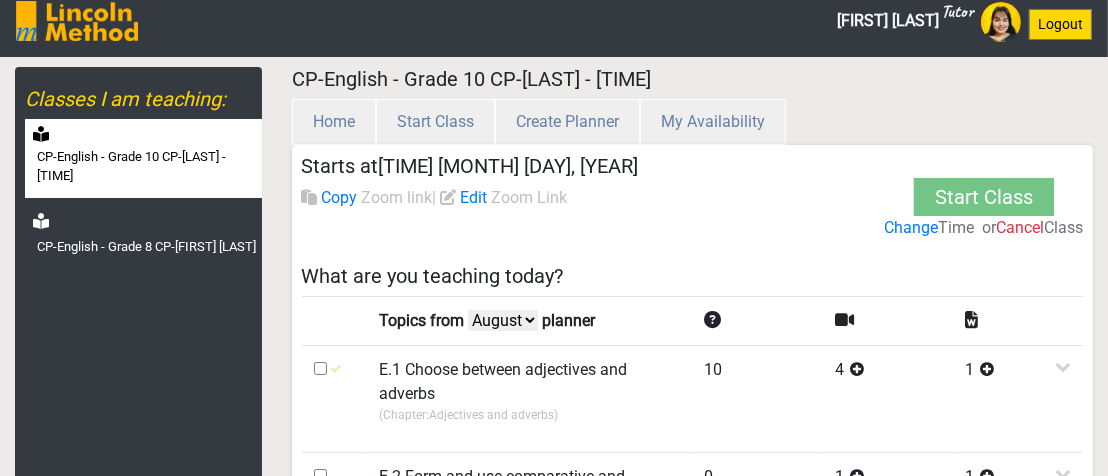 scroll, scrollTop: 215, scrollLeft: 0, axis: vertical 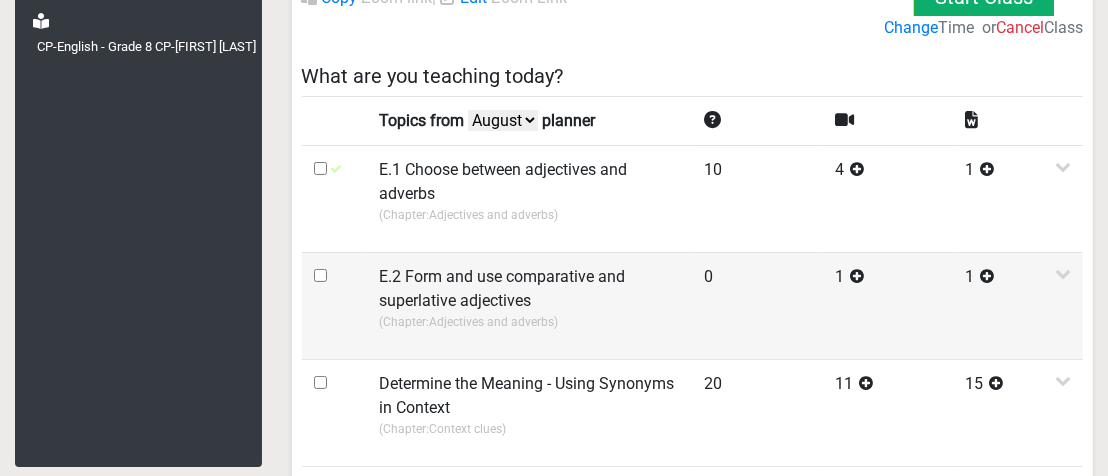 click at bounding box center (320, 275) 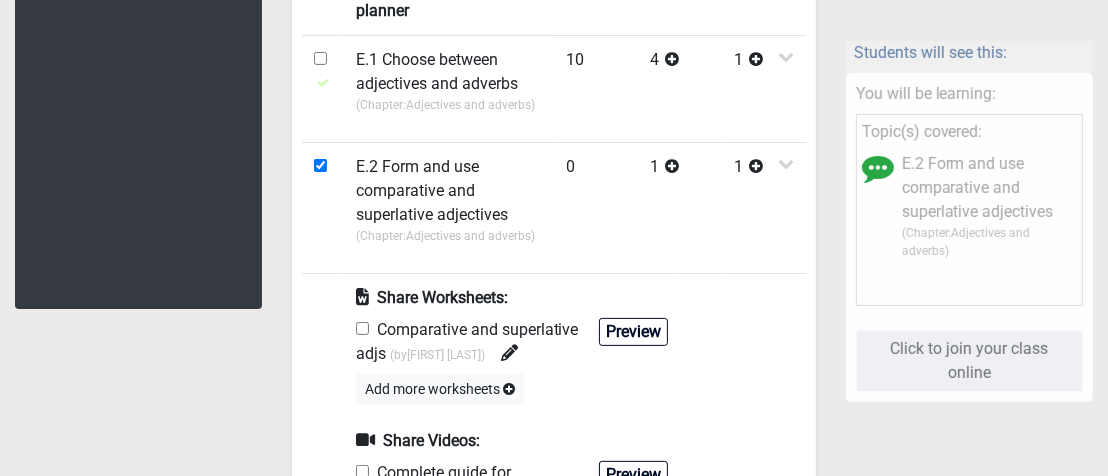scroll, scrollTop: 415, scrollLeft: 0, axis: vertical 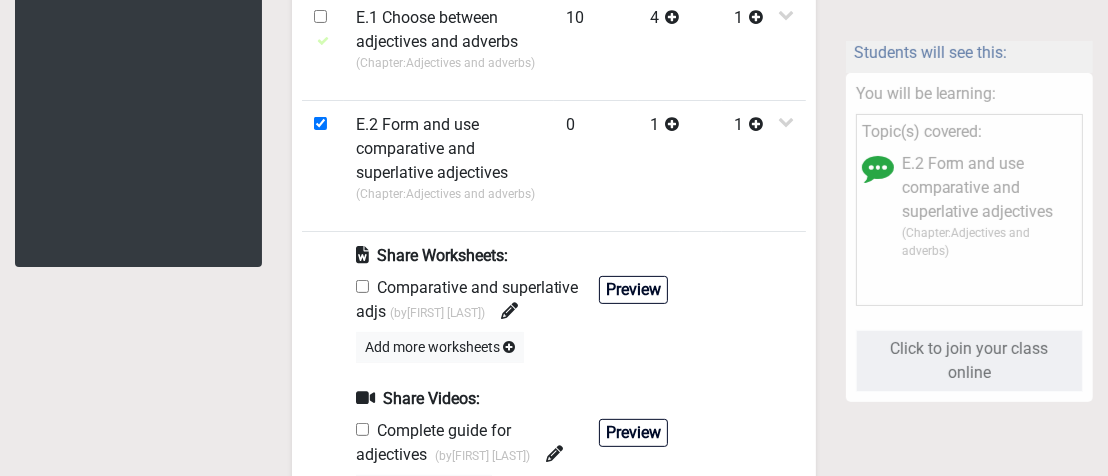 click at bounding box center [362, 286] 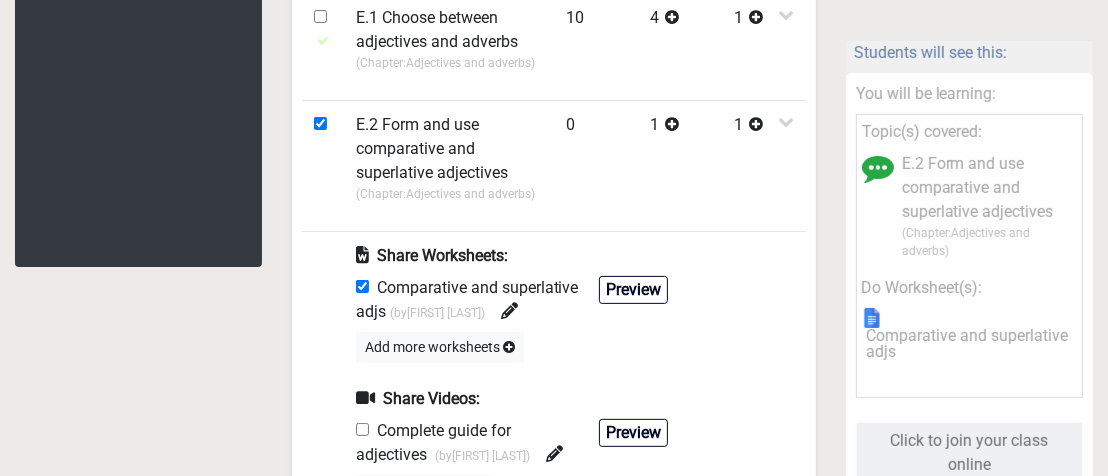 click at bounding box center [362, 429] 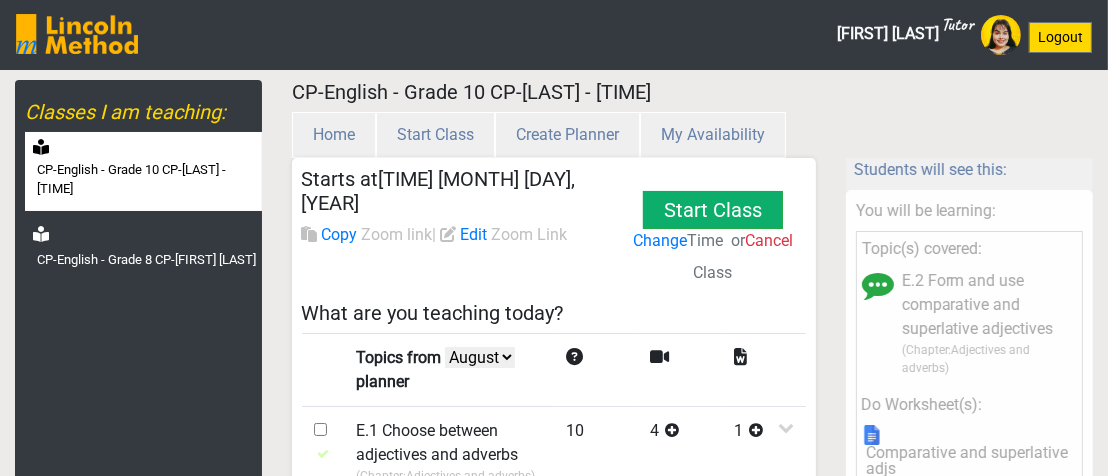 scroll, scrollTop: 0, scrollLeft: 0, axis: both 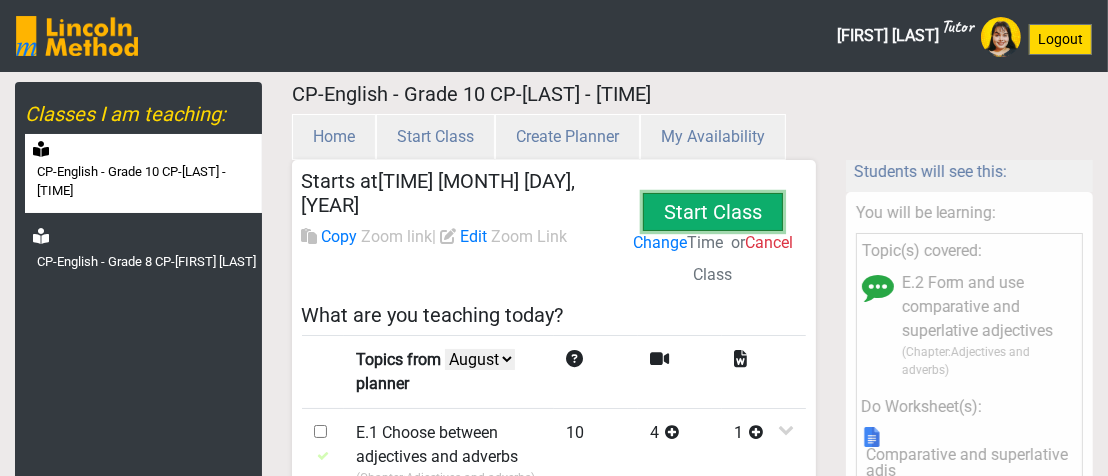 click on "Start Class" at bounding box center [713, 212] 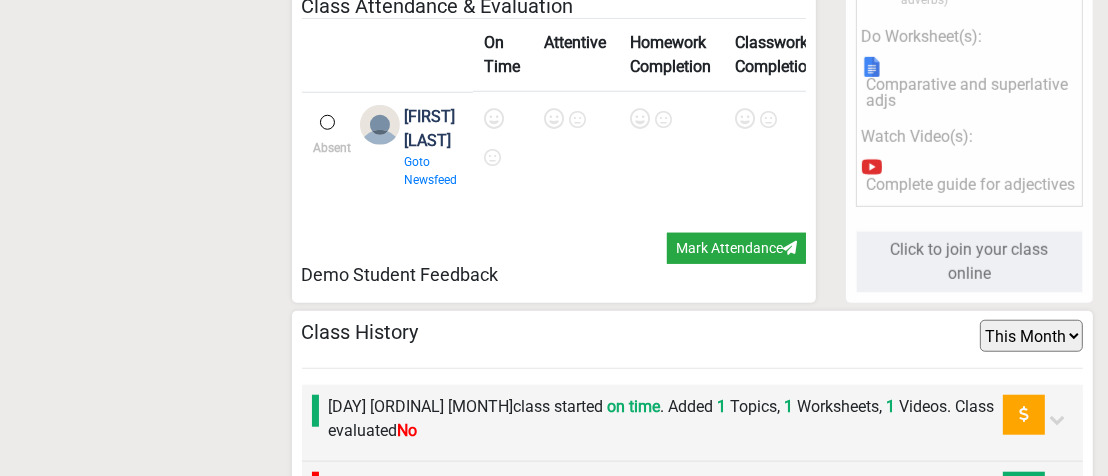 scroll, scrollTop: 1400, scrollLeft: 0, axis: vertical 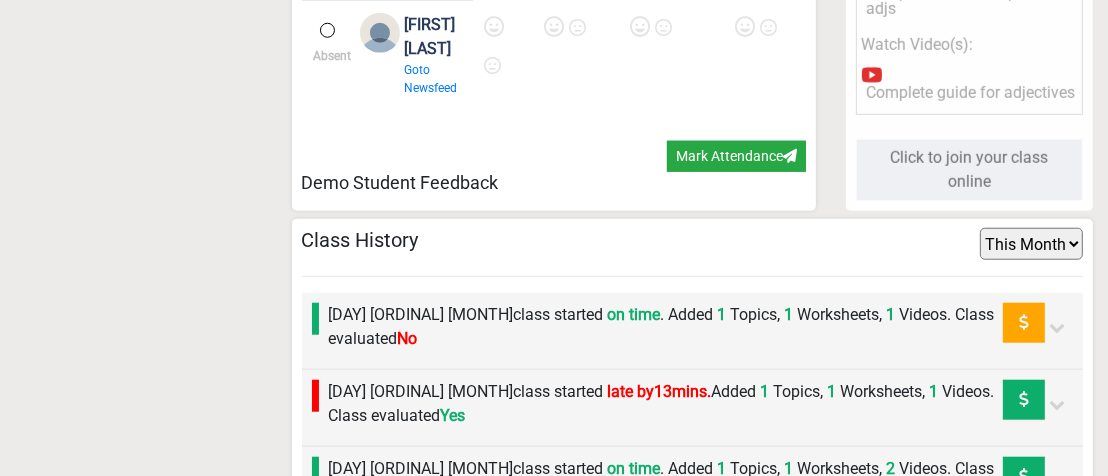 click on "[DAY] [ORDINAL] [MONTH] class started on time . Added 1 Topics, 1 Worksheets, 1 Videos. Class evaluated No" at bounding box center [666, 327] 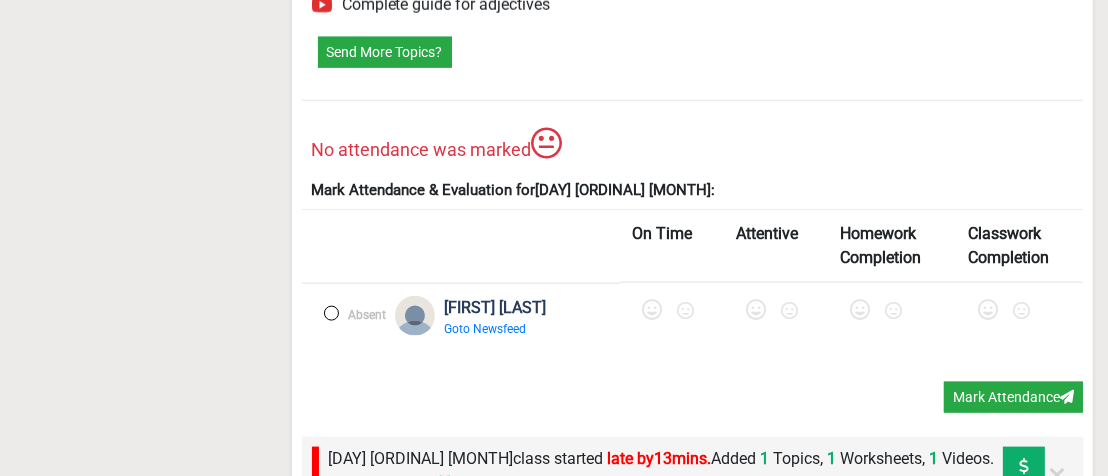 scroll, scrollTop: 2100, scrollLeft: 0, axis: vertical 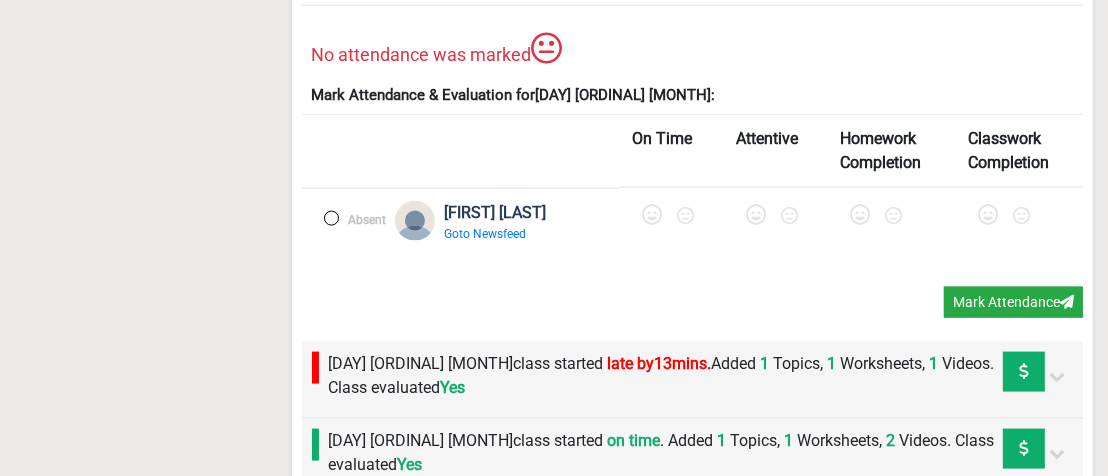 click at bounding box center [331, 218] 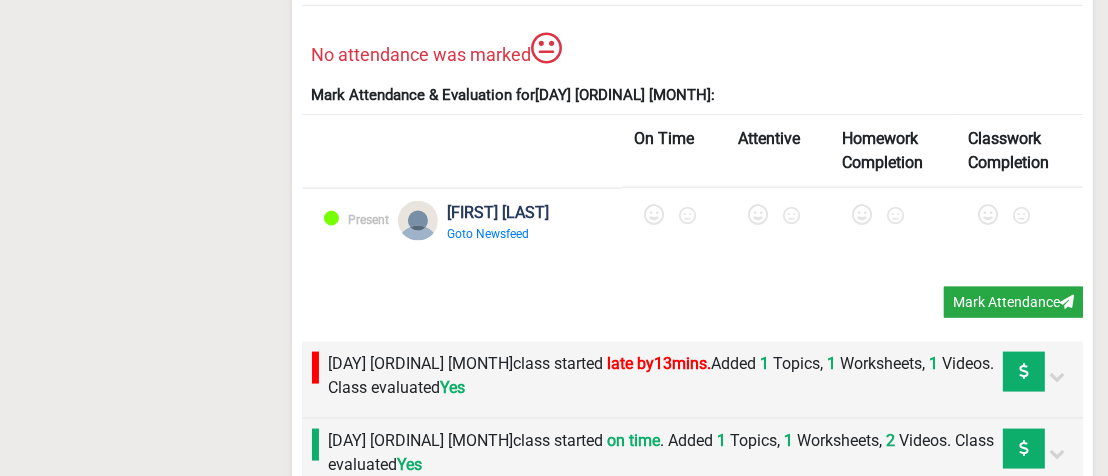 click at bounding box center (654, 215) 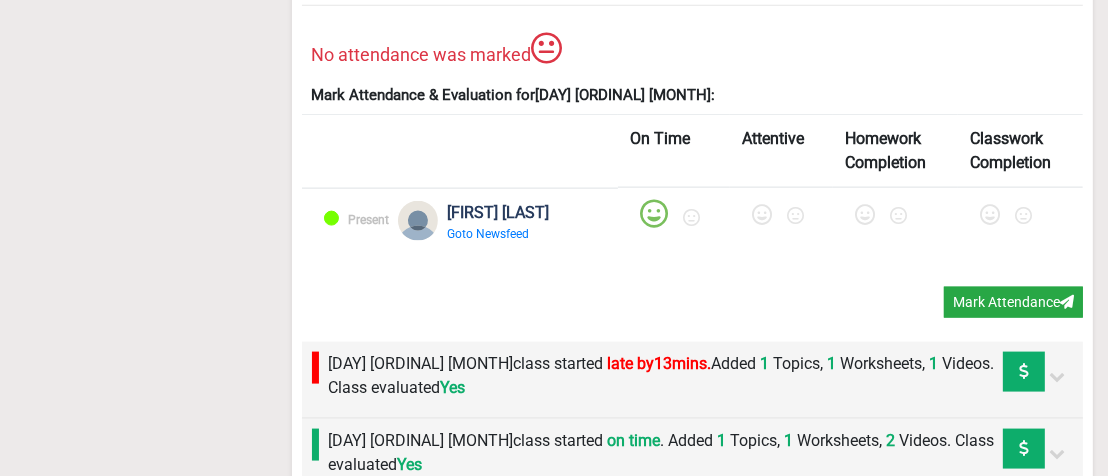 click at bounding box center [762, 215] 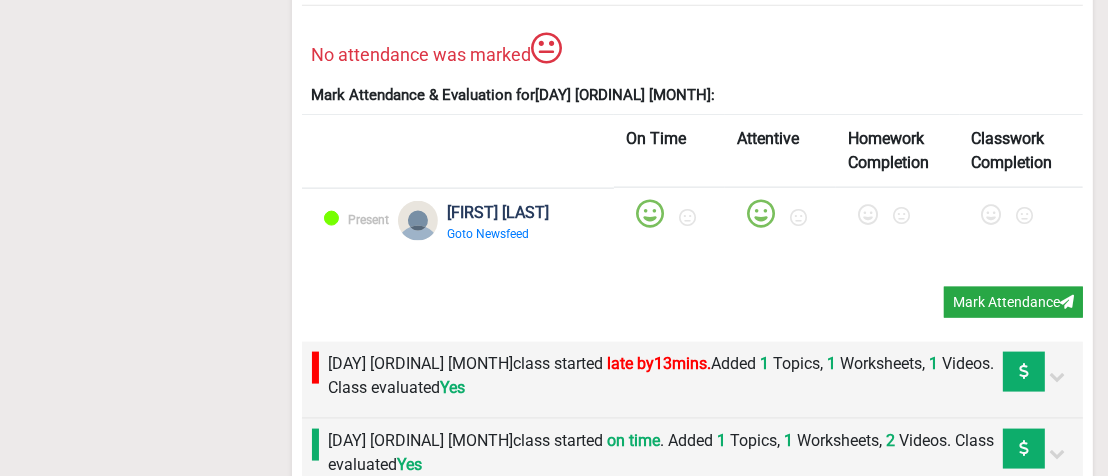 click at bounding box center (868, 215) 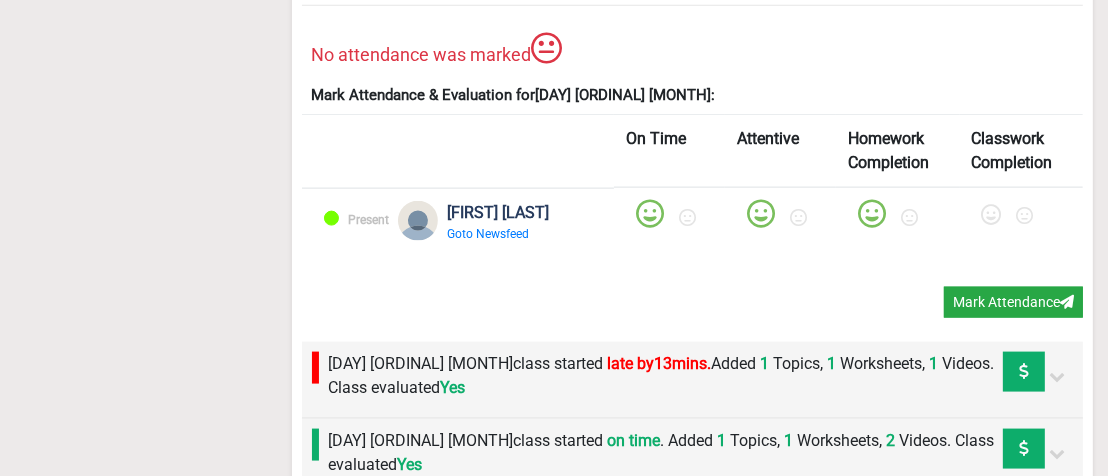 click at bounding box center (992, 215) 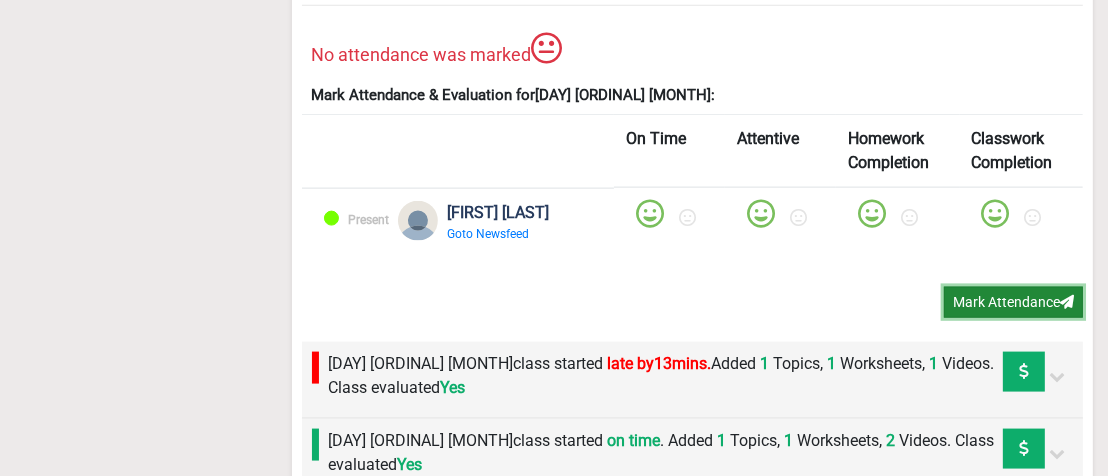 click on "Mark Attendance" at bounding box center [1013, 302] 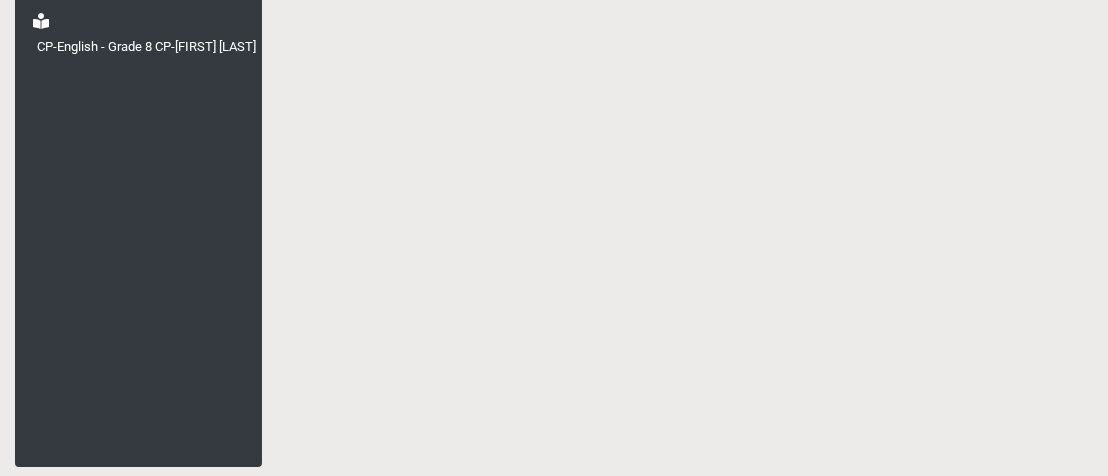 scroll, scrollTop: 215, scrollLeft: 0, axis: vertical 